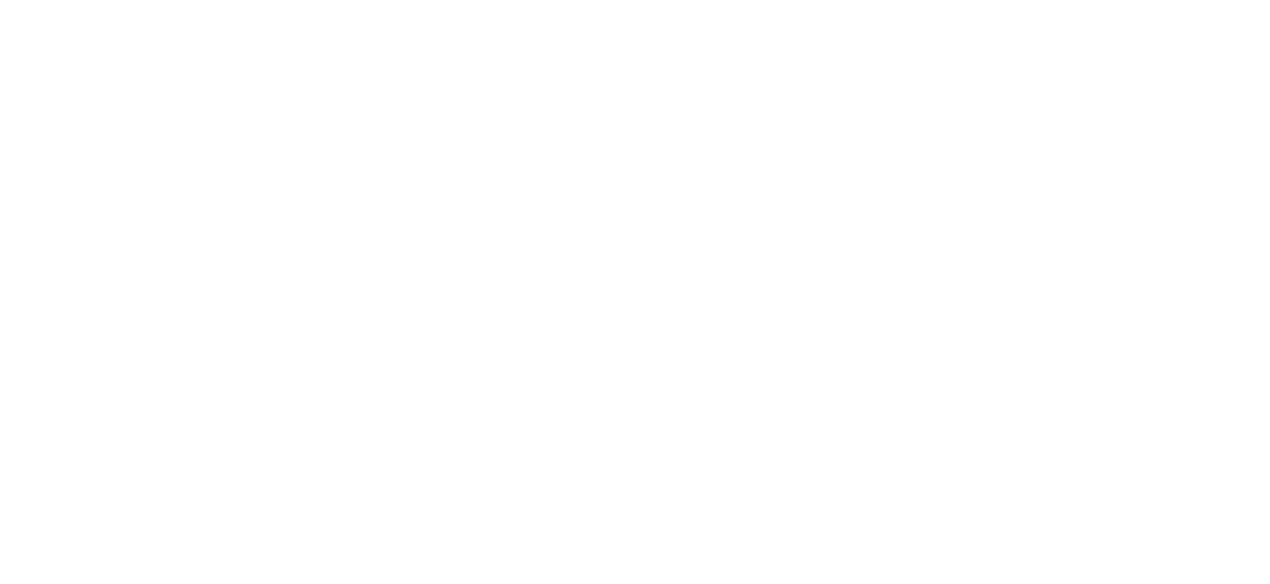 scroll, scrollTop: 0, scrollLeft: 0, axis: both 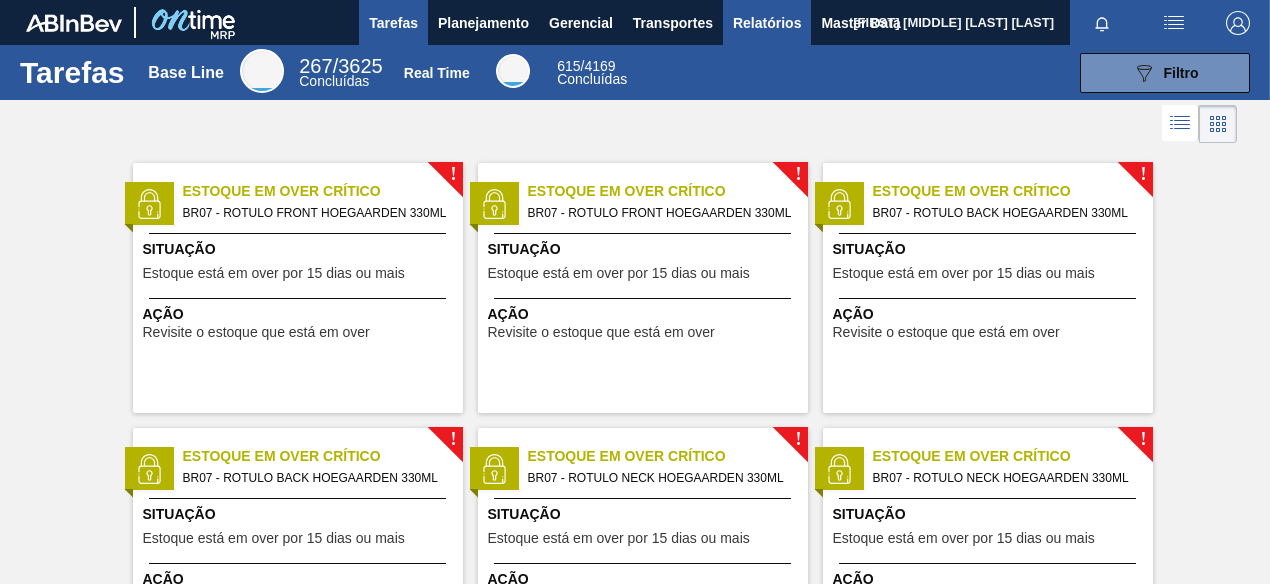 click on "Relatórios" at bounding box center [767, 23] 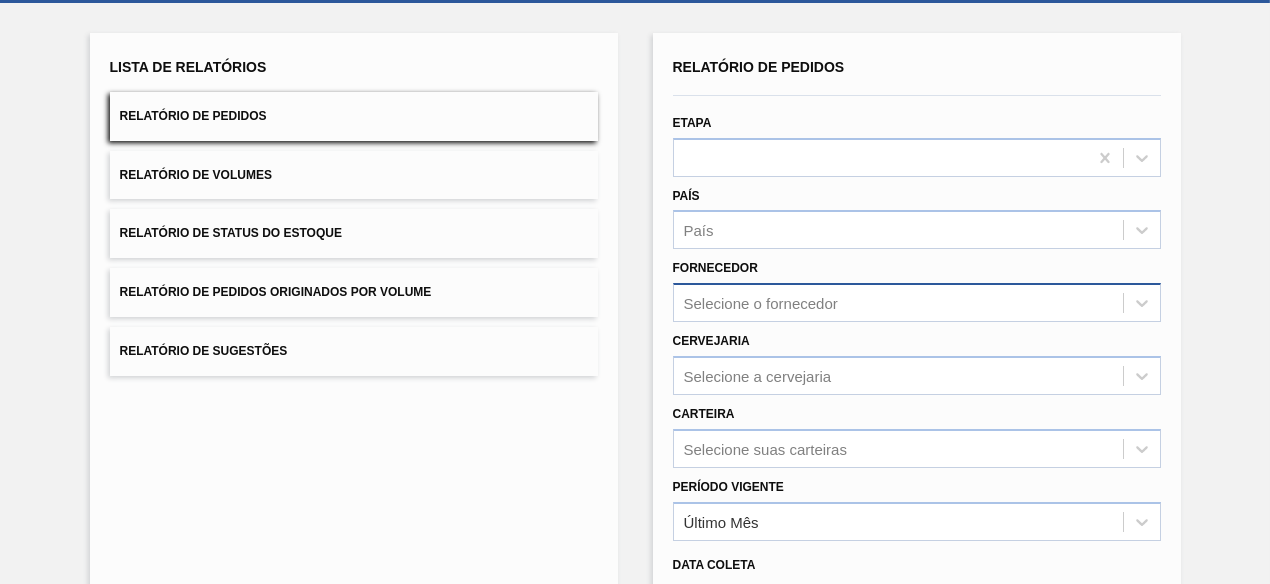 scroll, scrollTop: 300, scrollLeft: 0, axis: vertical 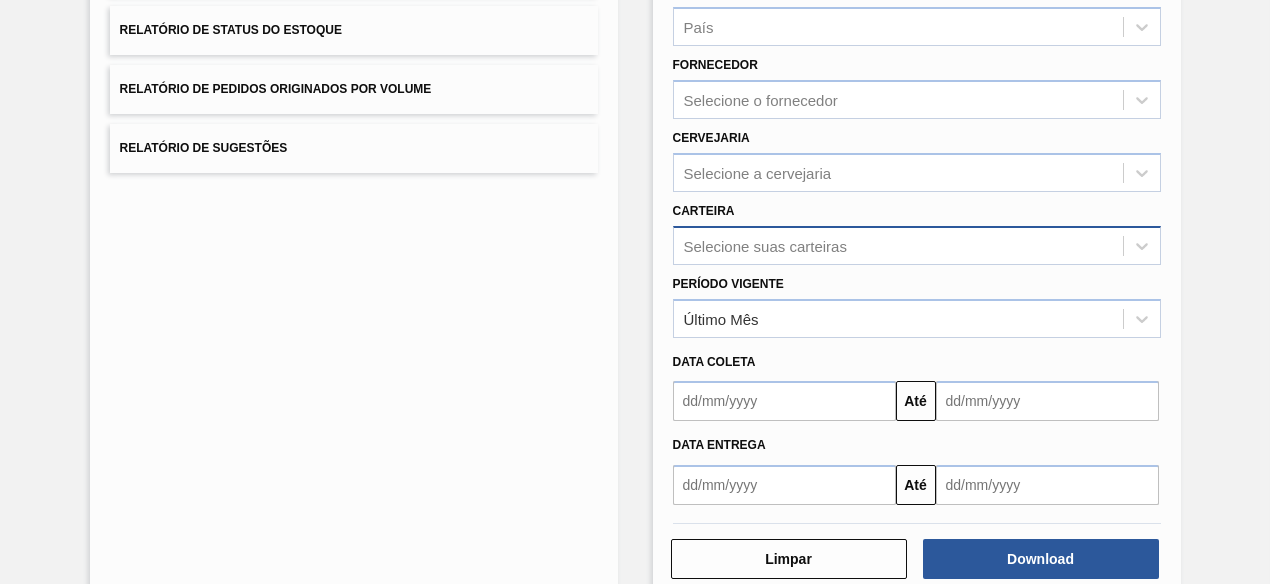click on "Selecione suas carteiras" at bounding box center (765, 245) 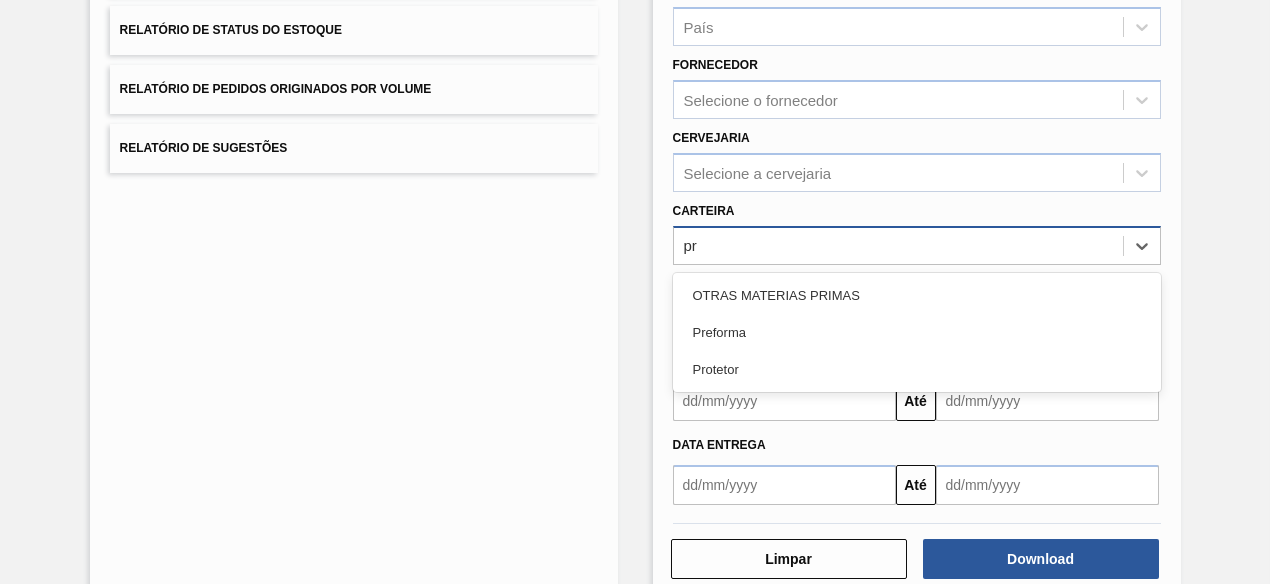 type on "pre" 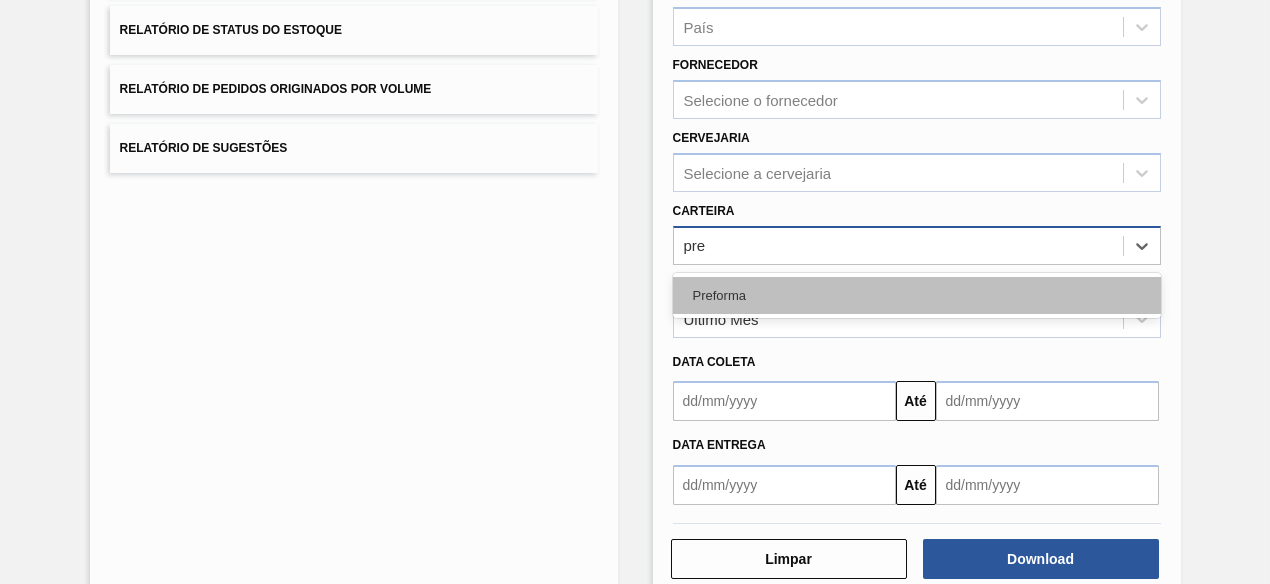 click on "Preforma" at bounding box center (917, 295) 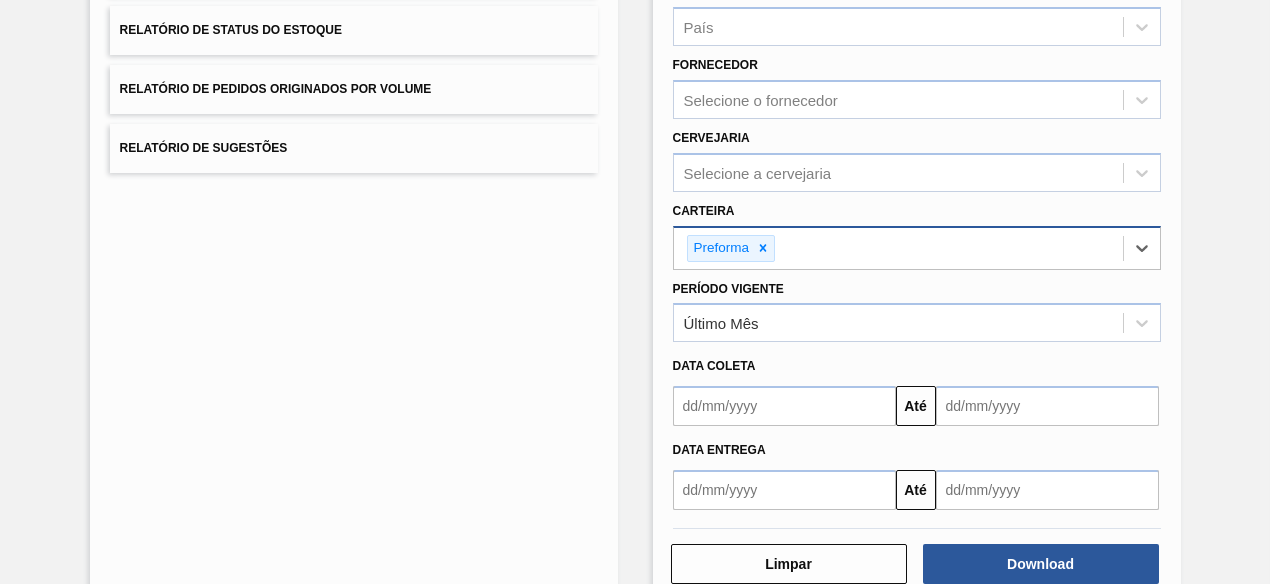 click at bounding box center [784, 406] 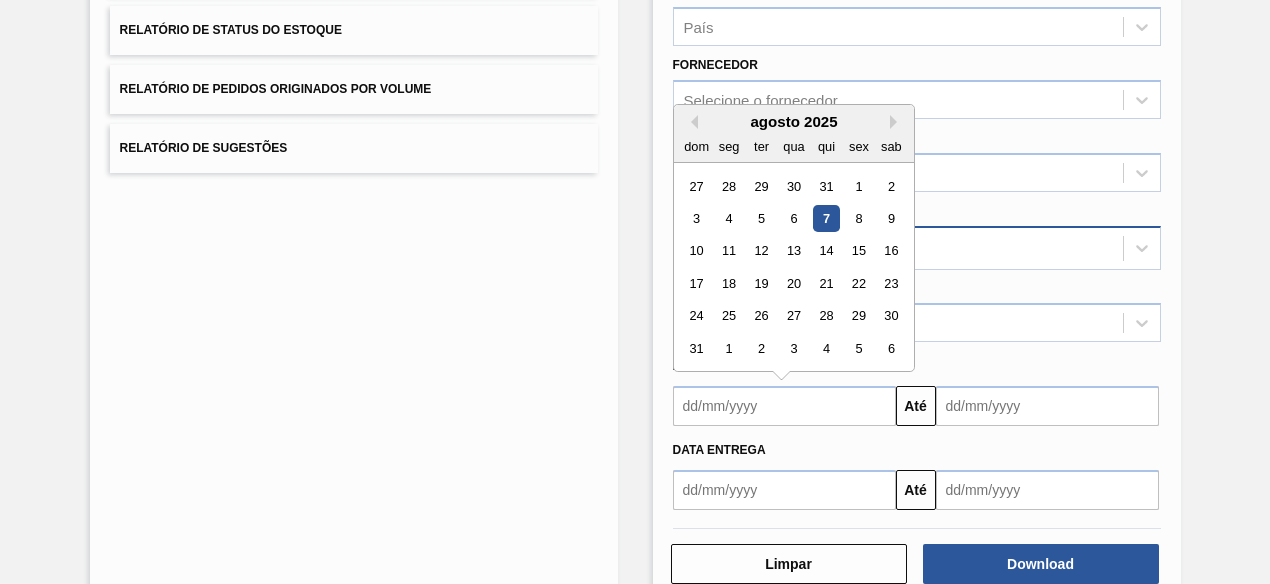 click on "agosto 2025" at bounding box center [794, 121] 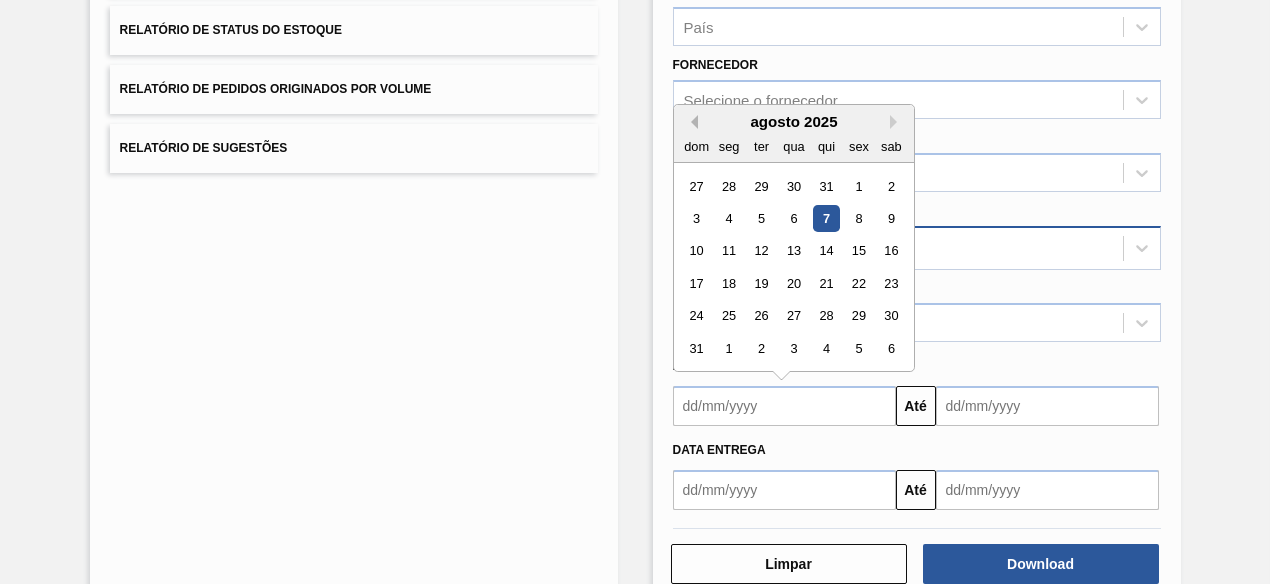 click on "Previous Month" at bounding box center (691, 122) 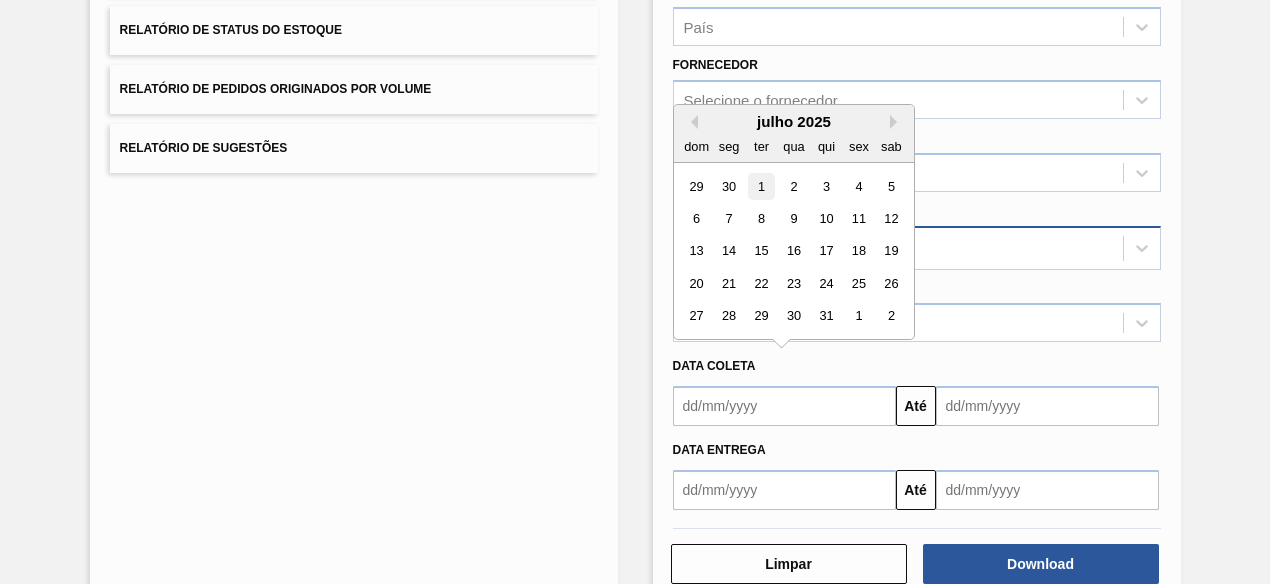 click on "1" at bounding box center (760, 186) 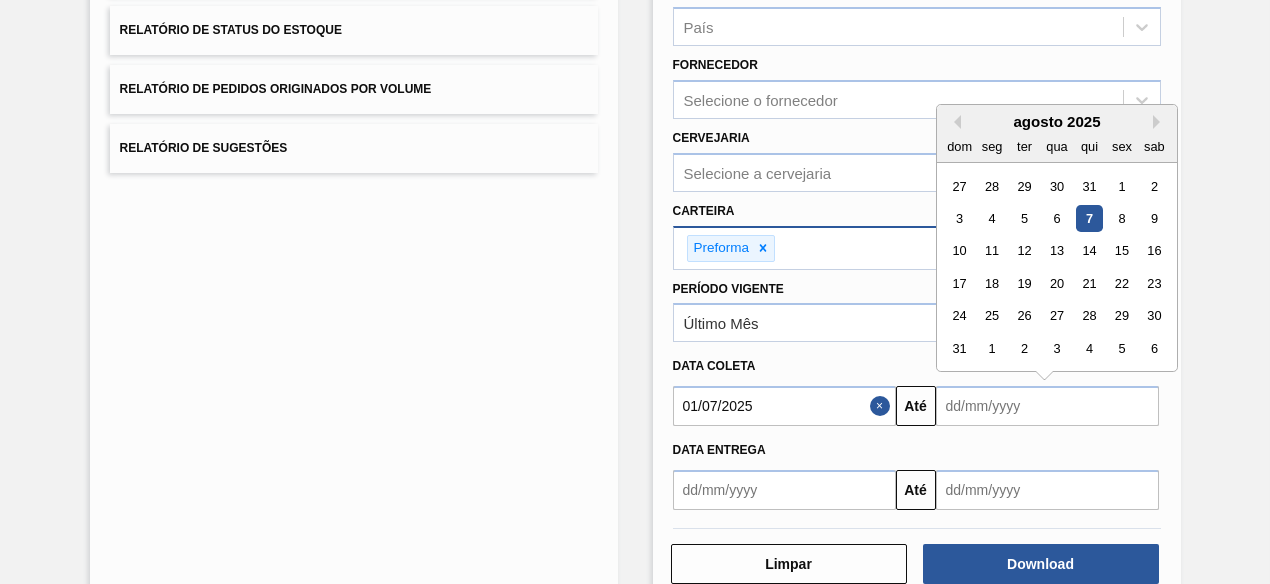 click at bounding box center (1047, 406) 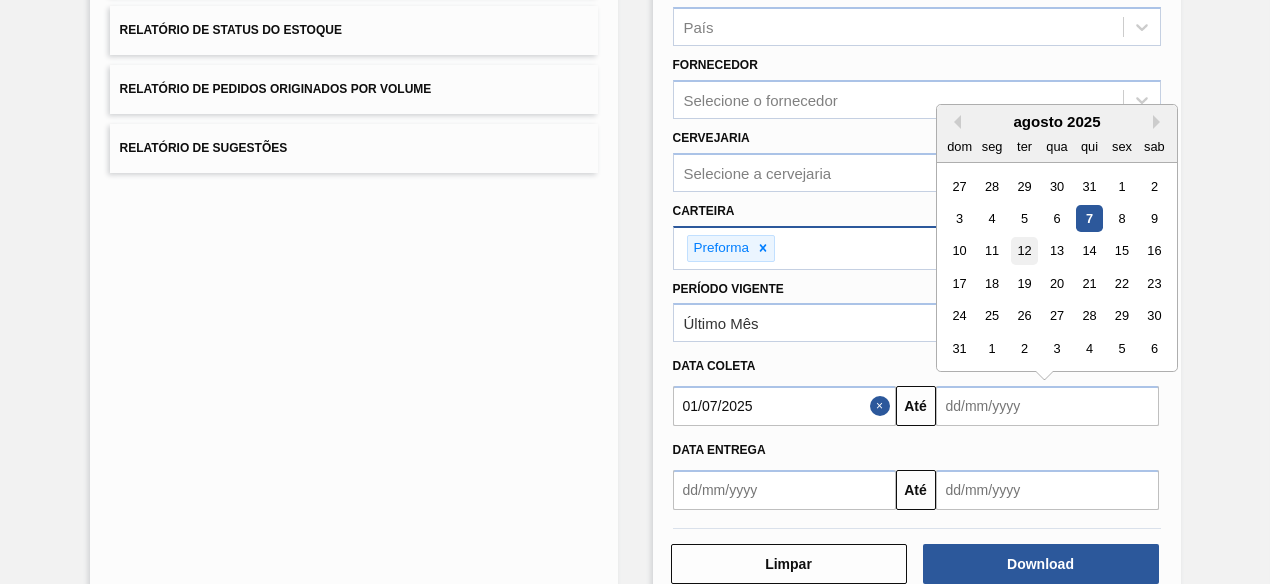 click on "12" at bounding box center (1023, 251) 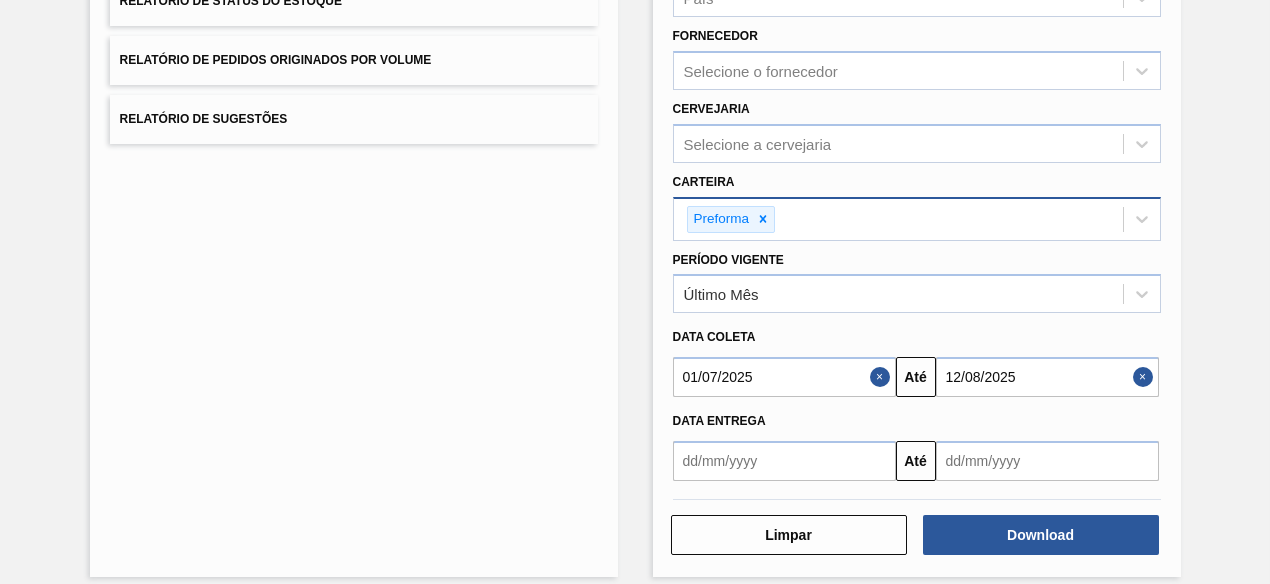 scroll, scrollTop: 344, scrollLeft: 0, axis: vertical 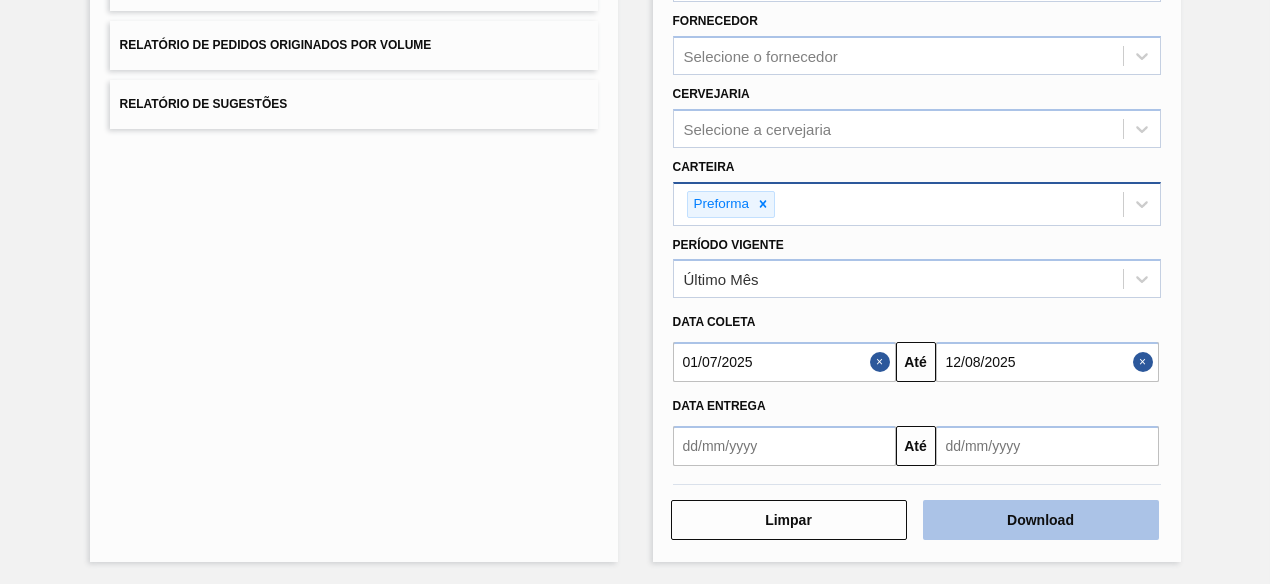 click on "Download" at bounding box center (1041, 520) 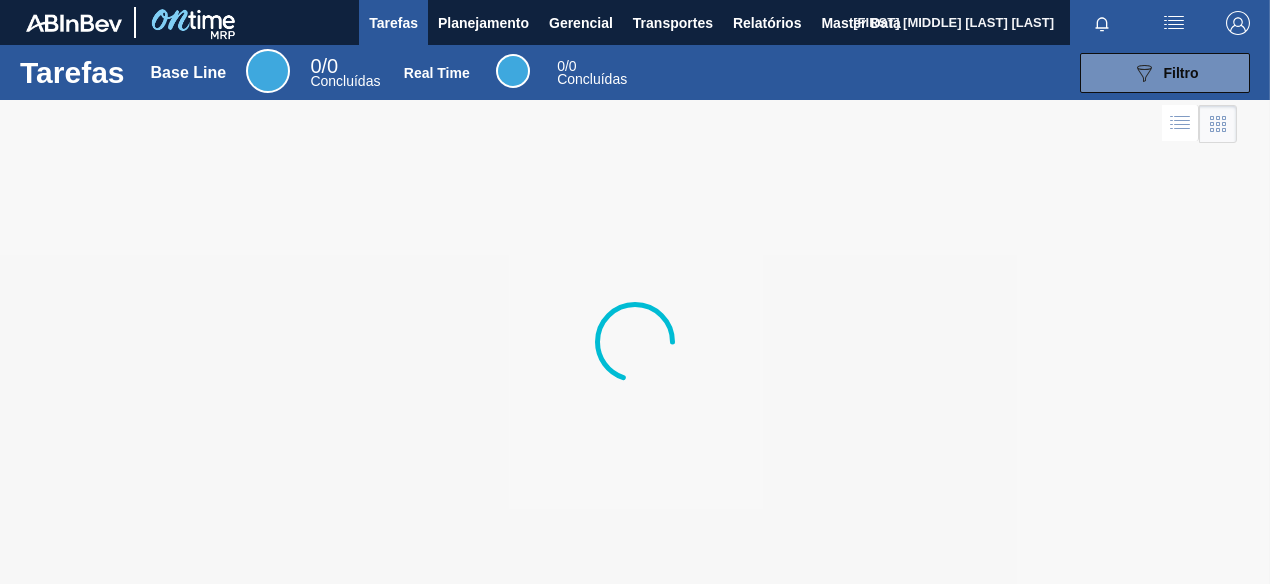 scroll, scrollTop: 0, scrollLeft: 0, axis: both 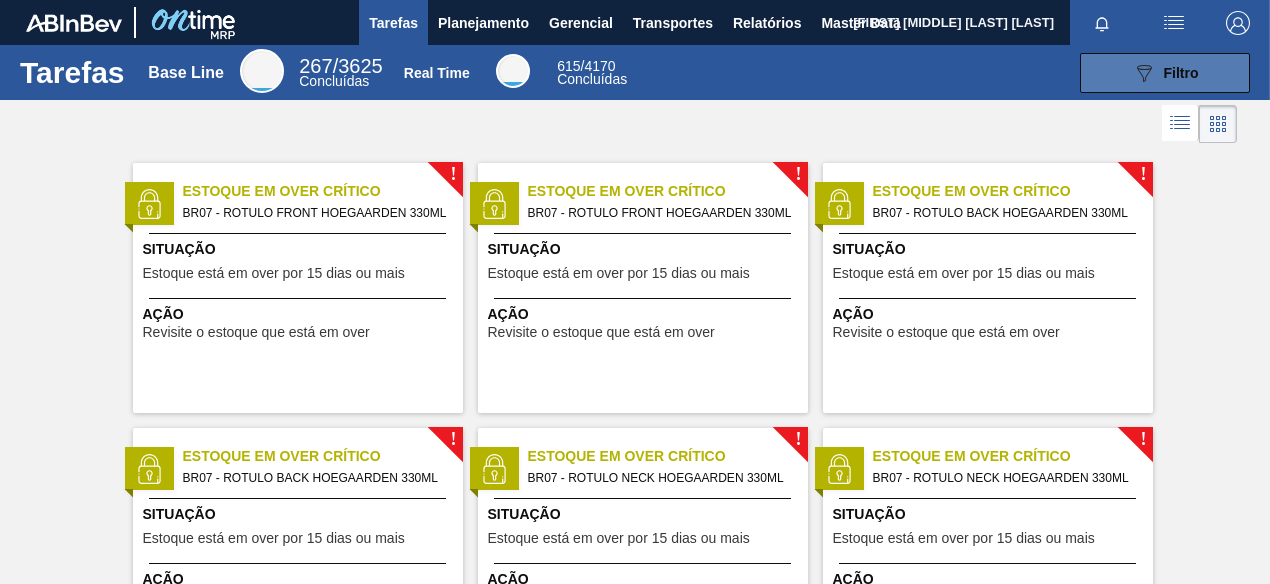 click on "089F7B8B-B2A5-4AFE-B5C0-19BA573D28AC" 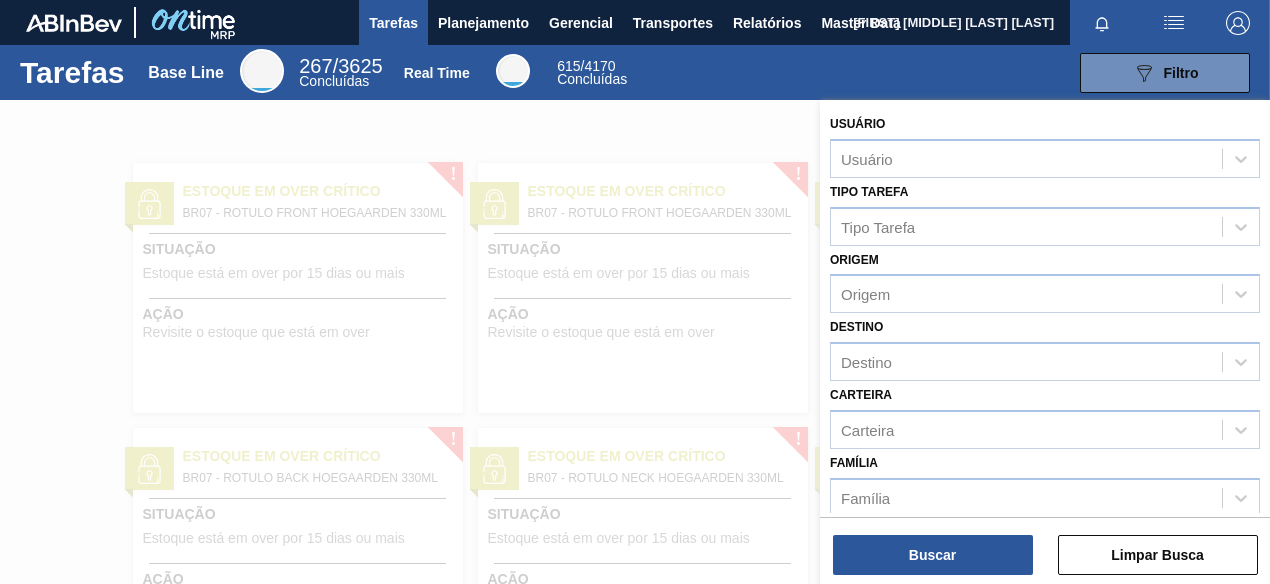 click at bounding box center [635, 392] 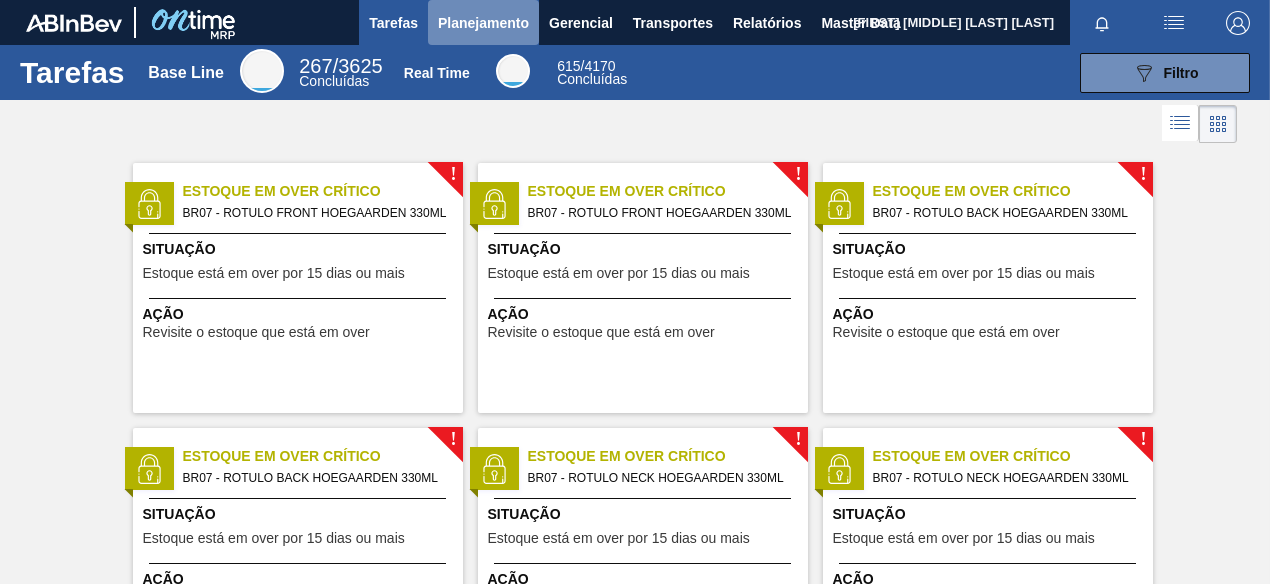 click on "Planejamento" at bounding box center [483, 22] 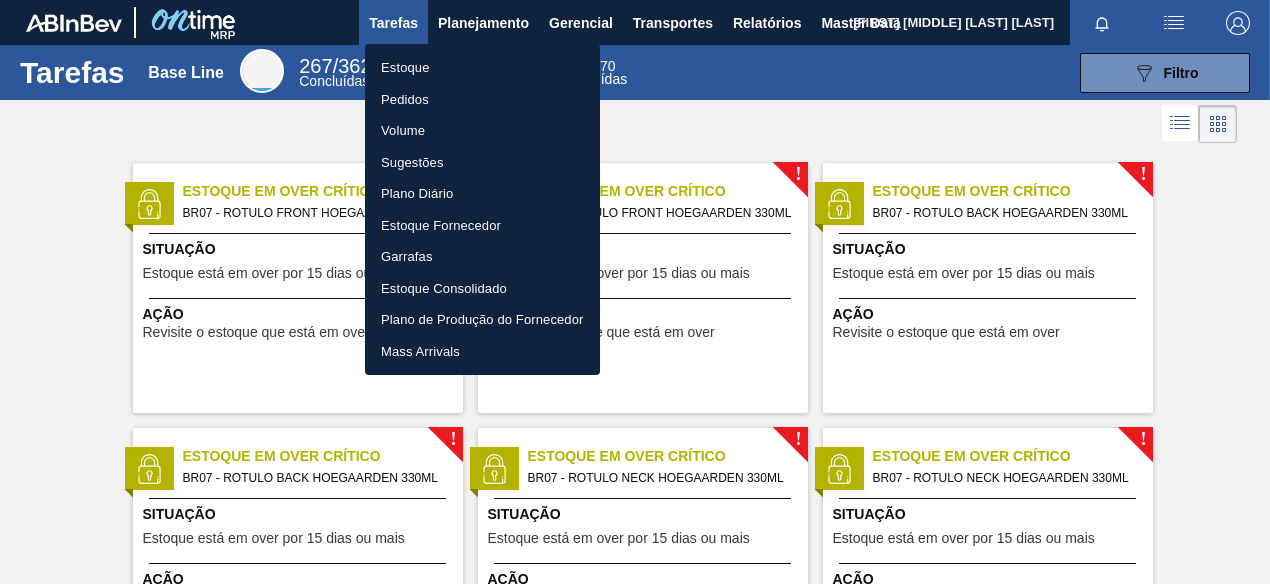 click on "Pedidos" at bounding box center (482, 100) 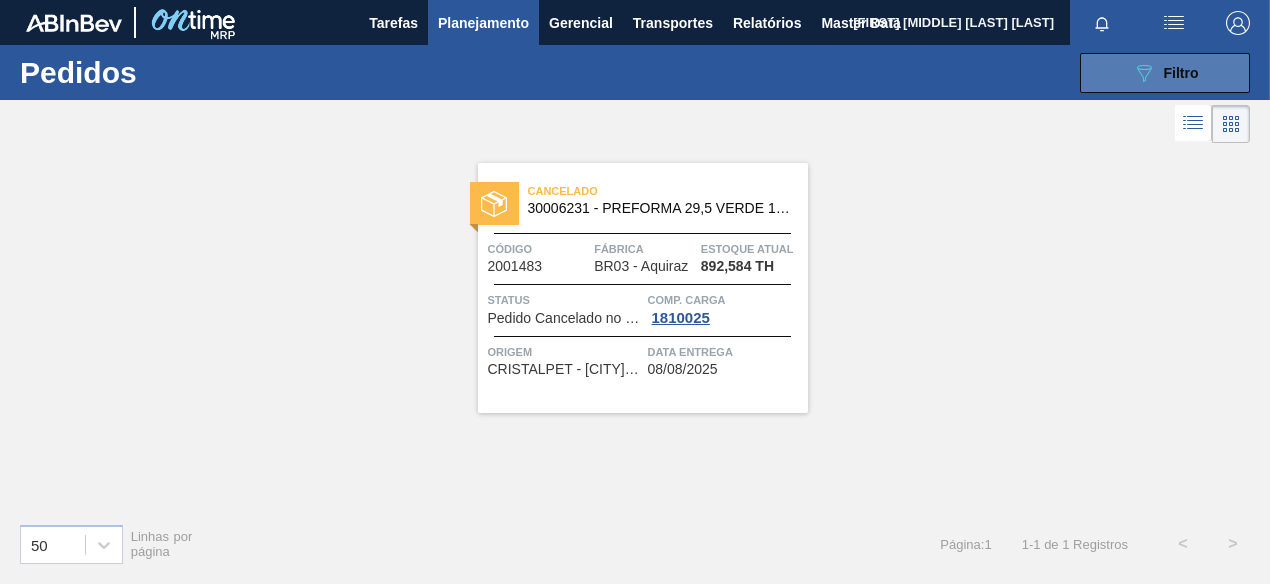 click on "089F7B8B-B2A5-4AFE-B5C0-19BA573D28AC" 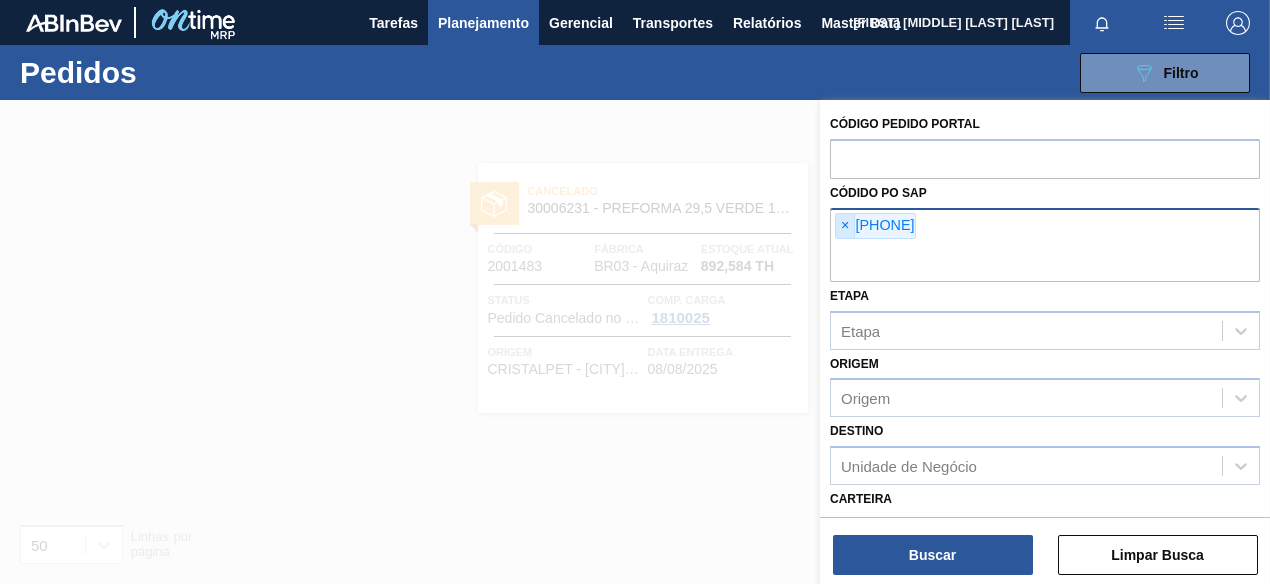 click on "×" at bounding box center [845, 226] 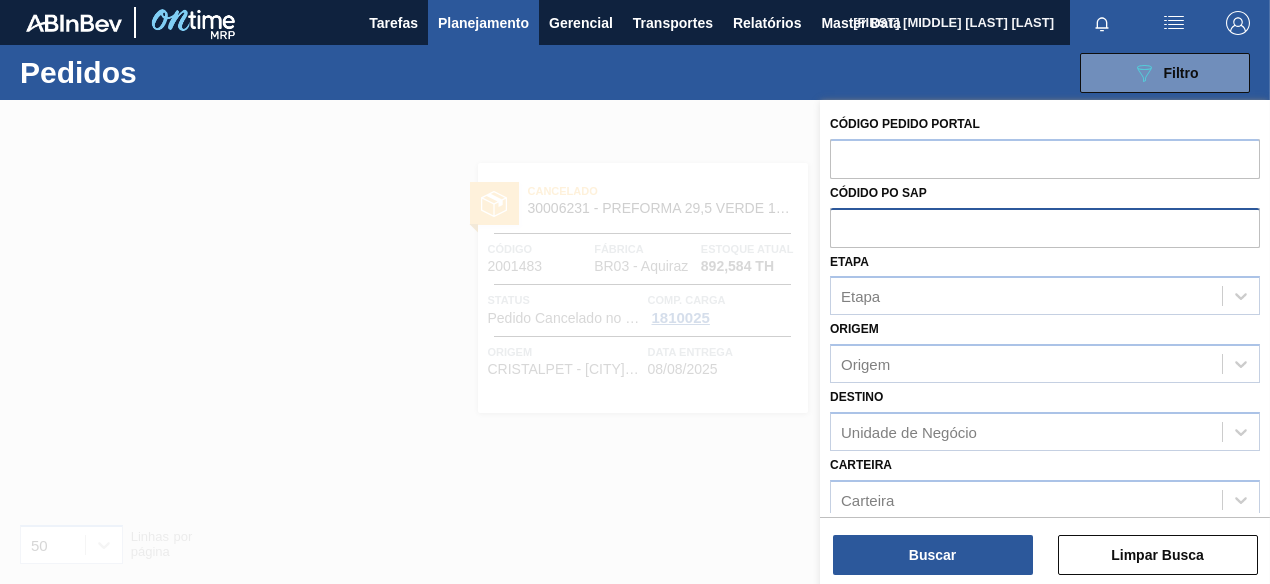 click at bounding box center [1045, 227] 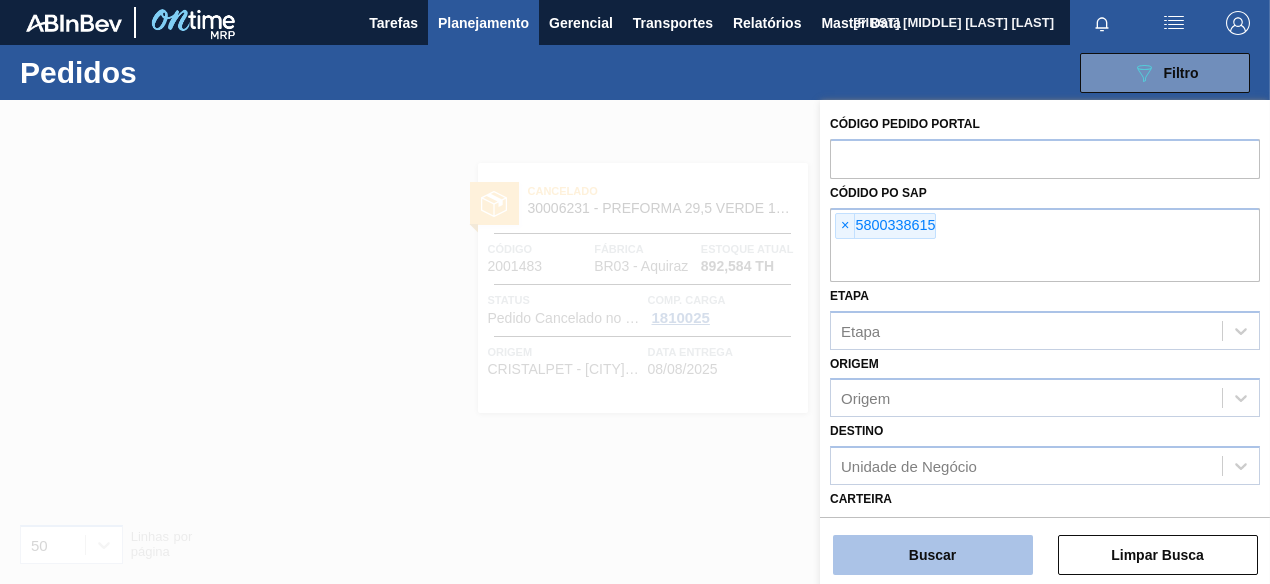 click on "Buscar" at bounding box center [933, 555] 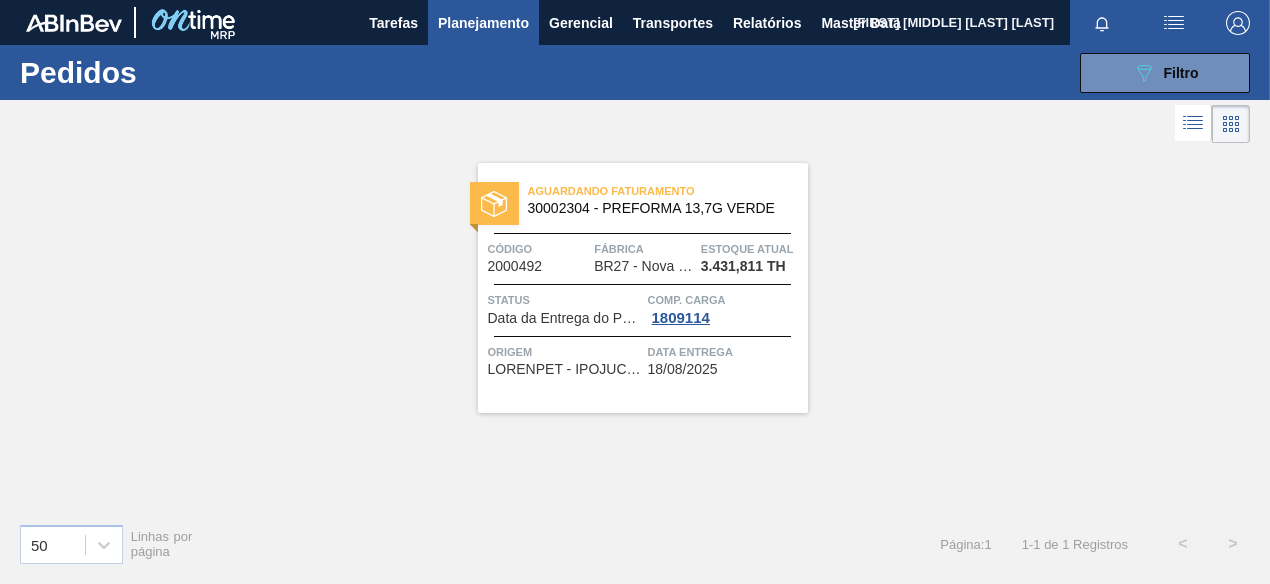 click on "089F7B8B-B2A5-4AFE-B5C0-19BA573D28AC Filtro Código Pedido Portal Códido PO SAP  ×  5800338615 Etapa Etapa Origem Origem Destino Unidade de Negócio Carteira Carteira Material Material Data de Entrega de Data de Entrega até Hora entrega de Hora entrega até Mostrar itens pendentes Buscar Limpar Busca" at bounding box center [778, 73] 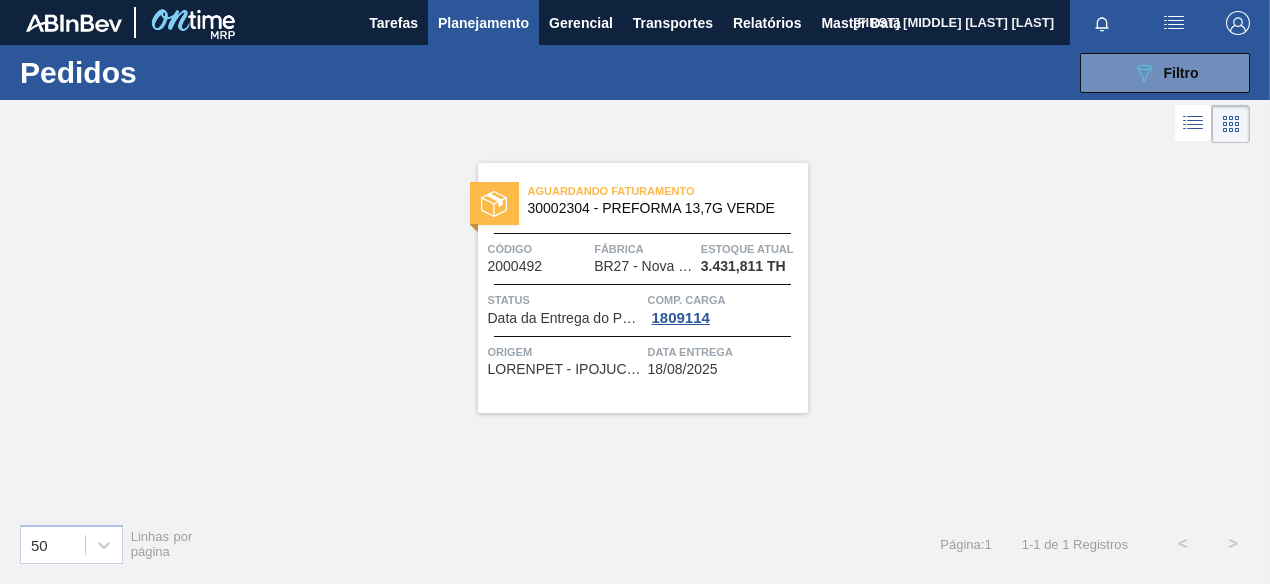 drag, startPoint x: 1125, startPoint y: 71, endPoint x: 1125, endPoint y: 105, distance: 34 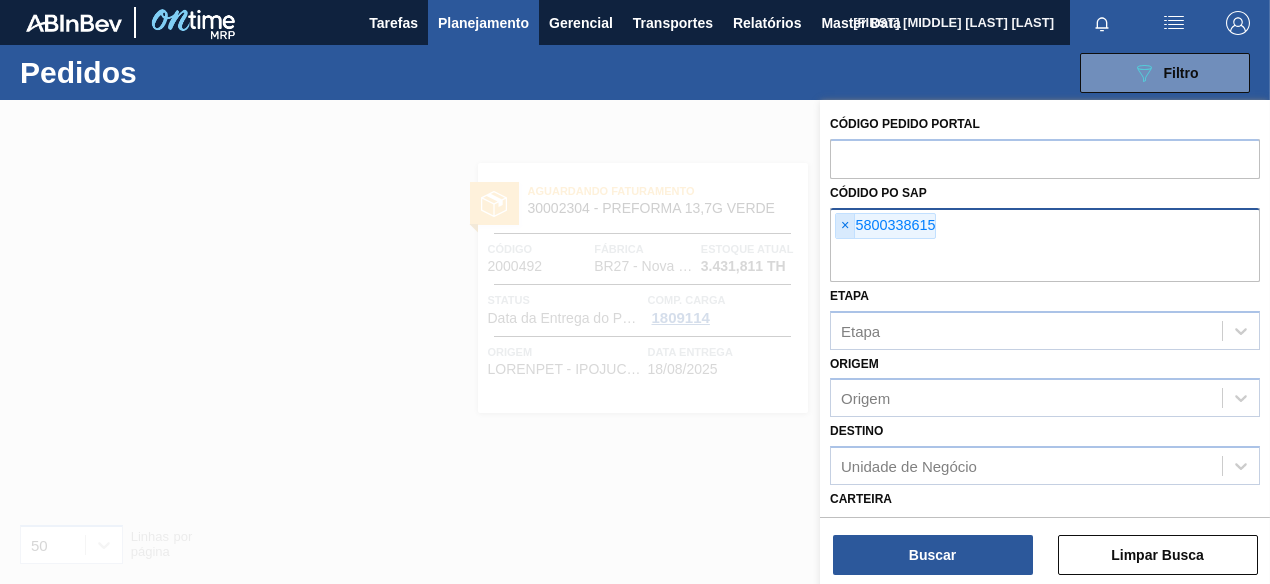 click on "×" at bounding box center [845, 226] 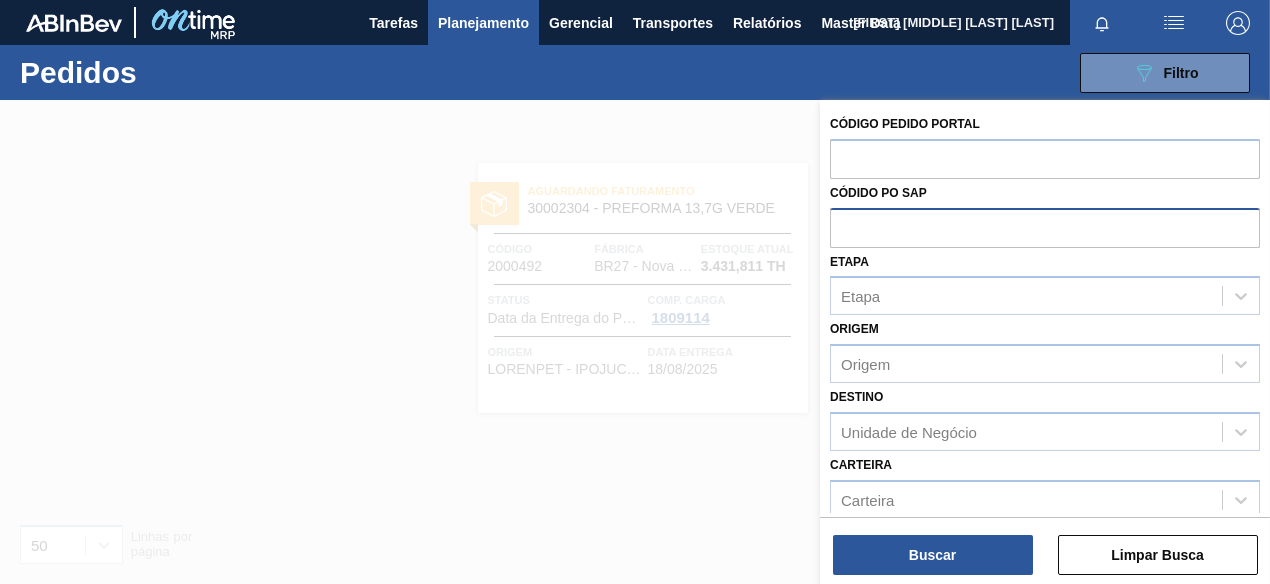 paste on "5800339577" 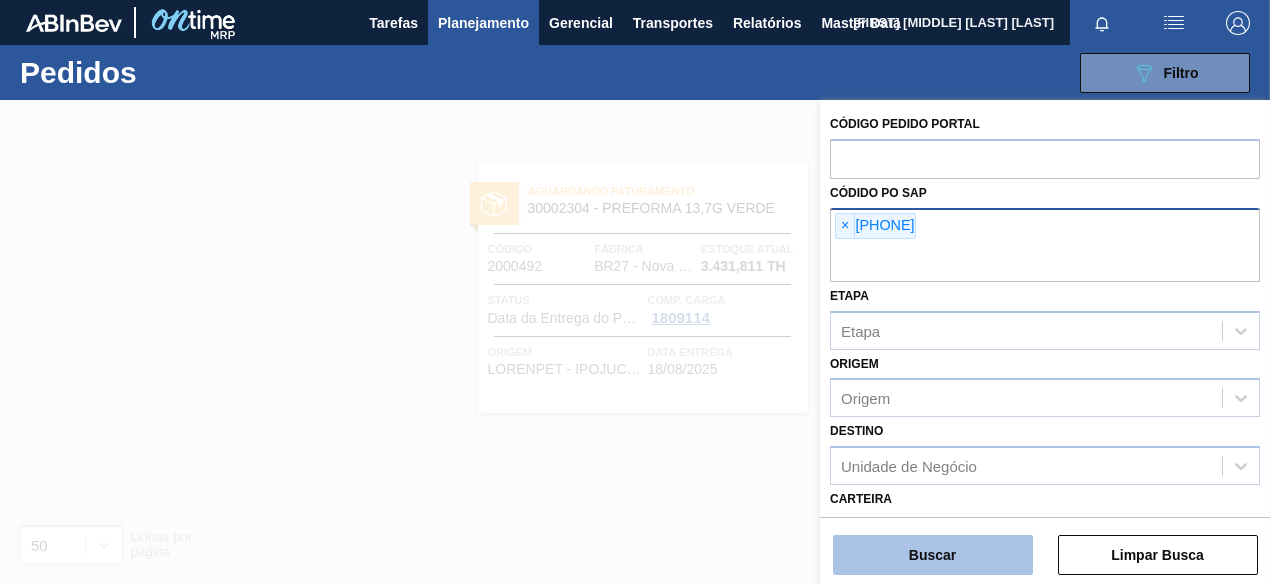 click on "Buscar" at bounding box center (933, 555) 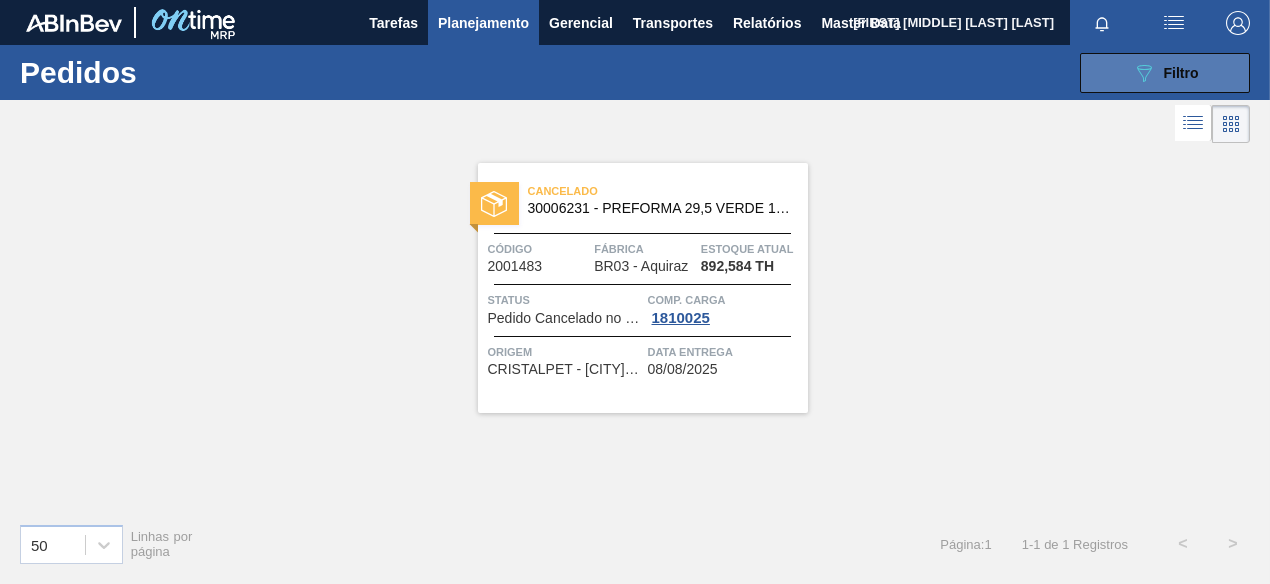 click on "089F7B8B-B2A5-4AFE-B5C0-19BA573D28AC" 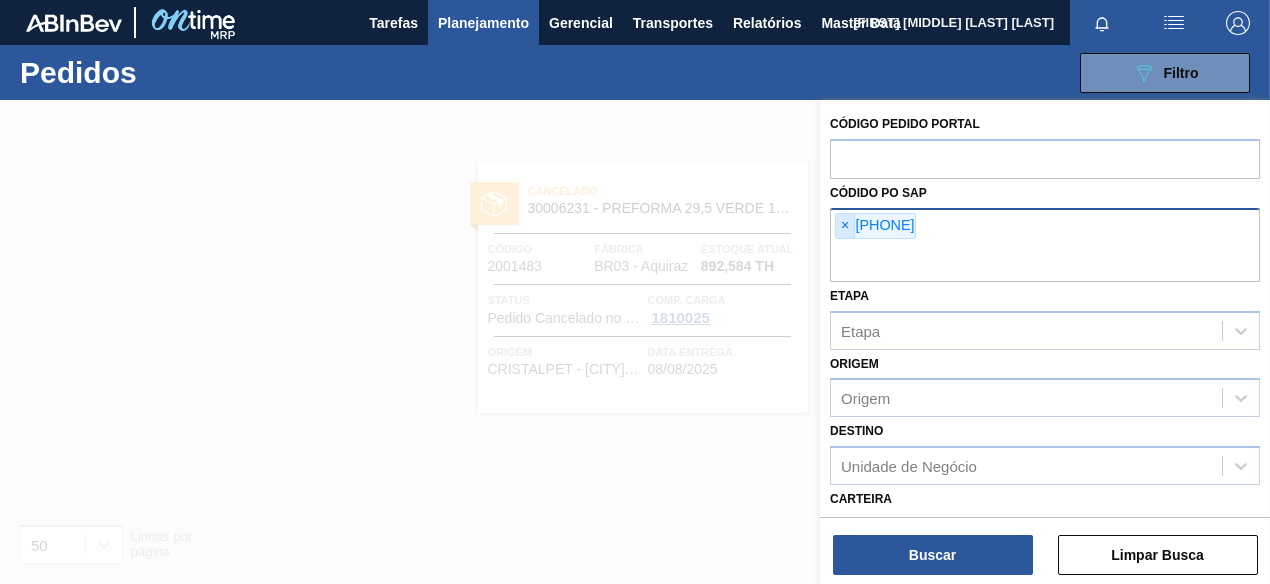 click on "×" at bounding box center [845, 226] 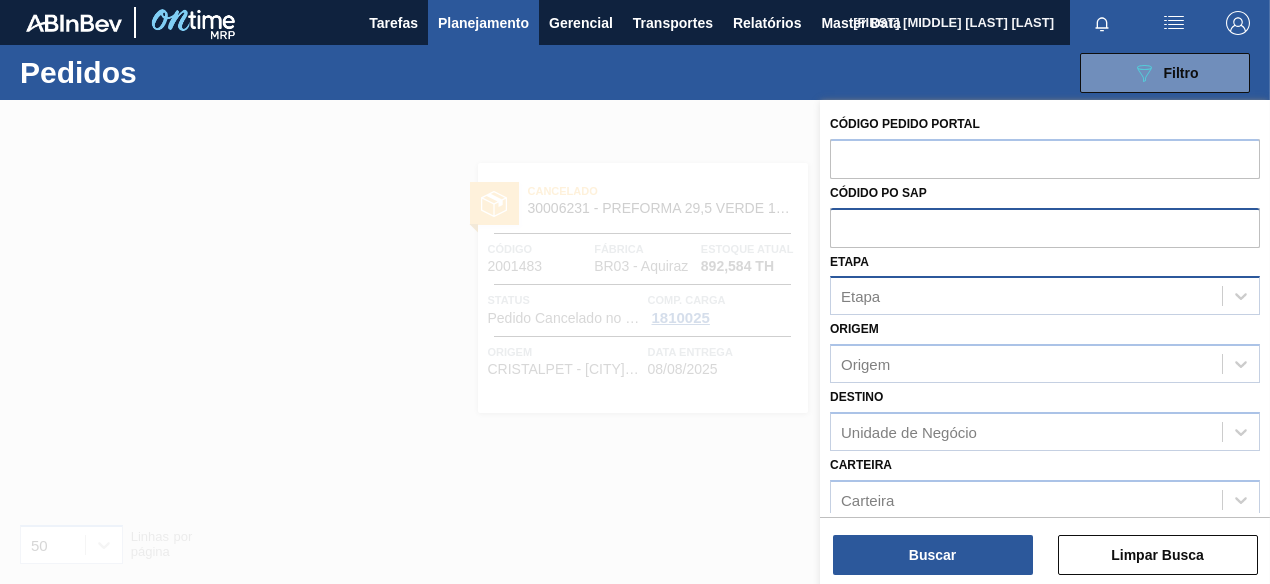 paste on "5800337388" 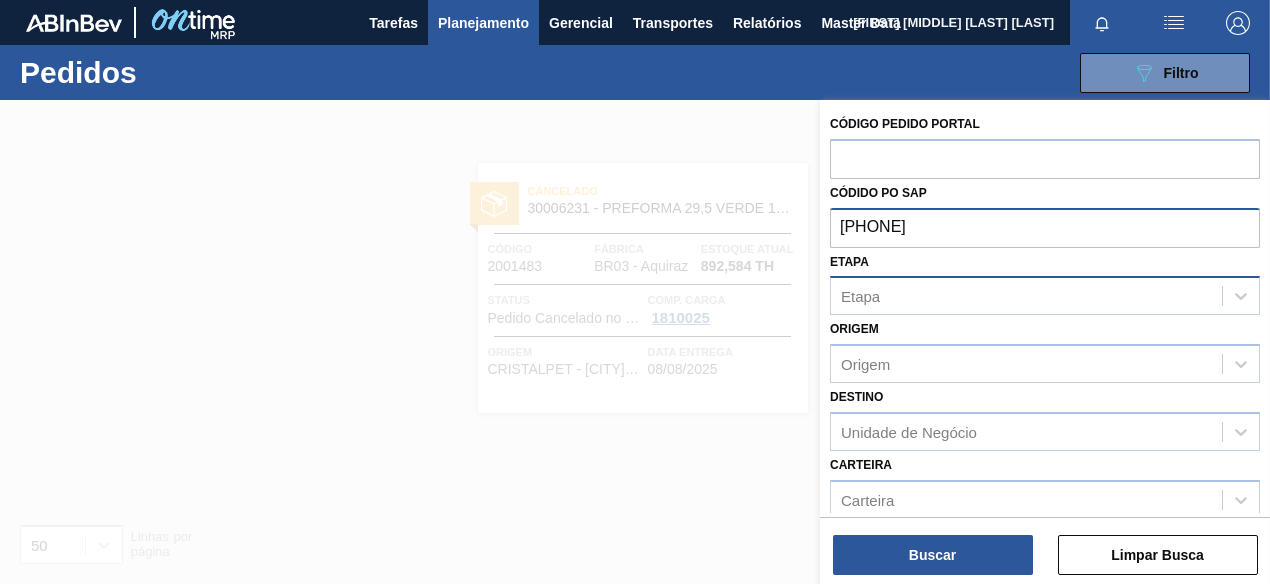 type 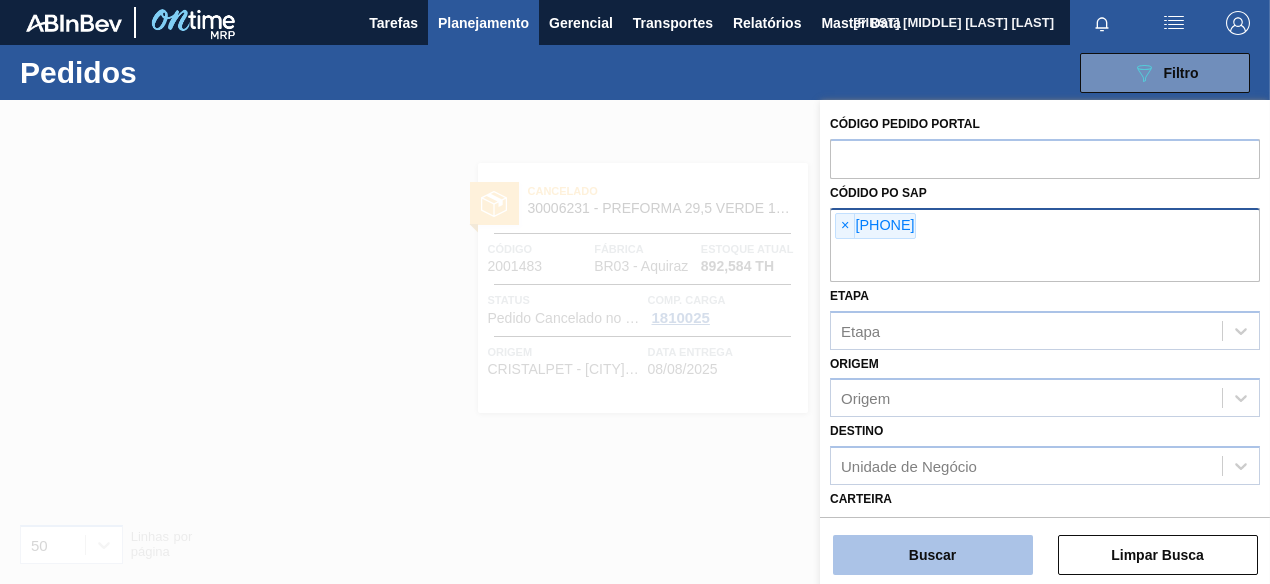 click on "Buscar" at bounding box center [933, 555] 